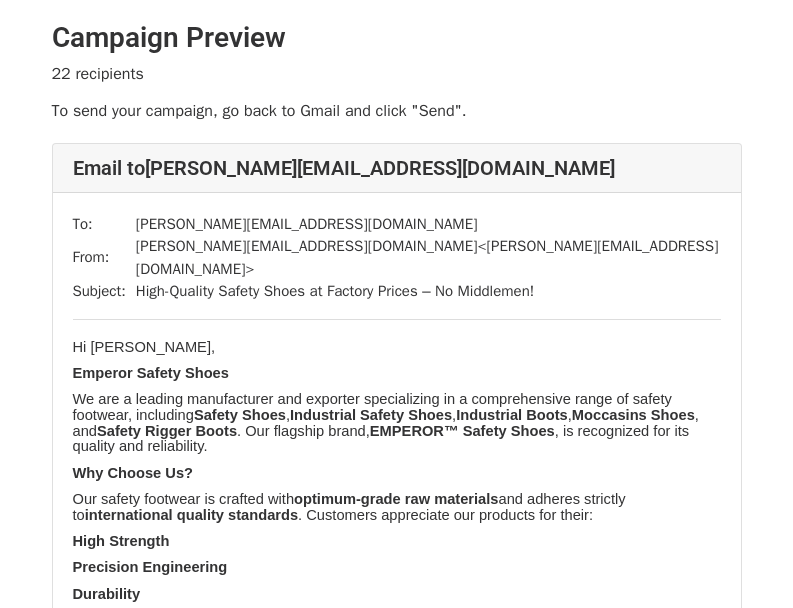 scroll, scrollTop: 0, scrollLeft: 0, axis: both 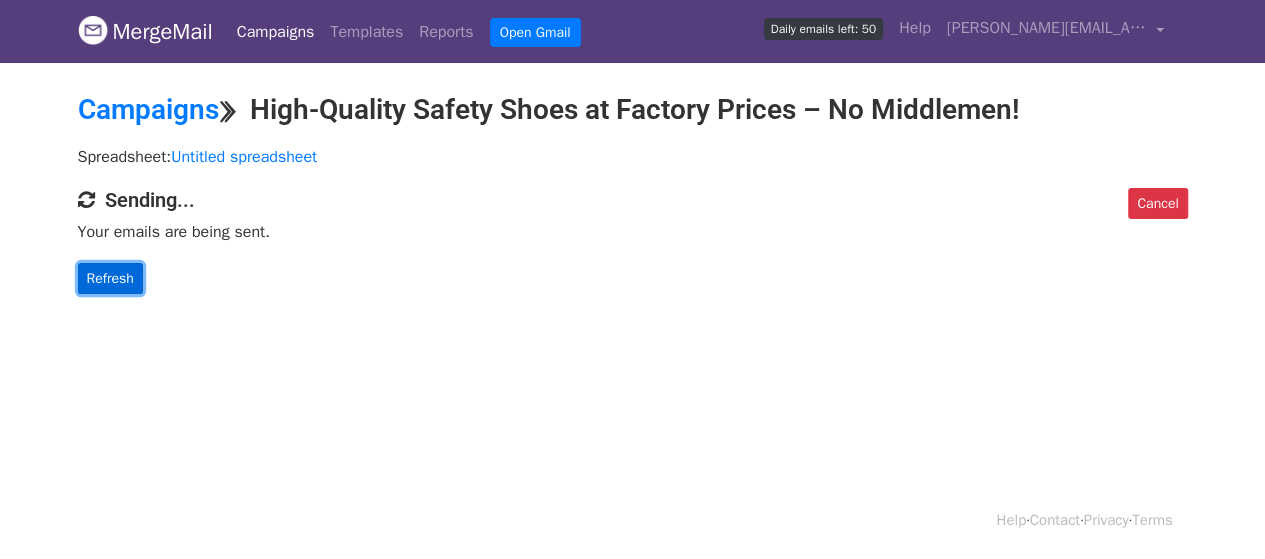 click on "Refresh" at bounding box center (110, 278) 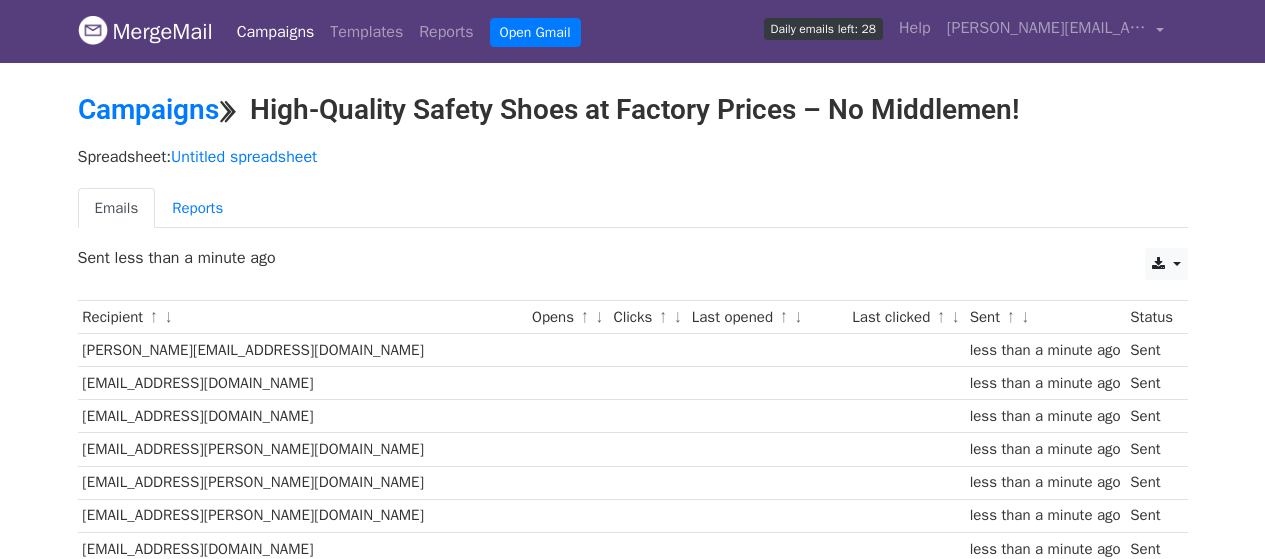 scroll, scrollTop: 0, scrollLeft: 0, axis: both 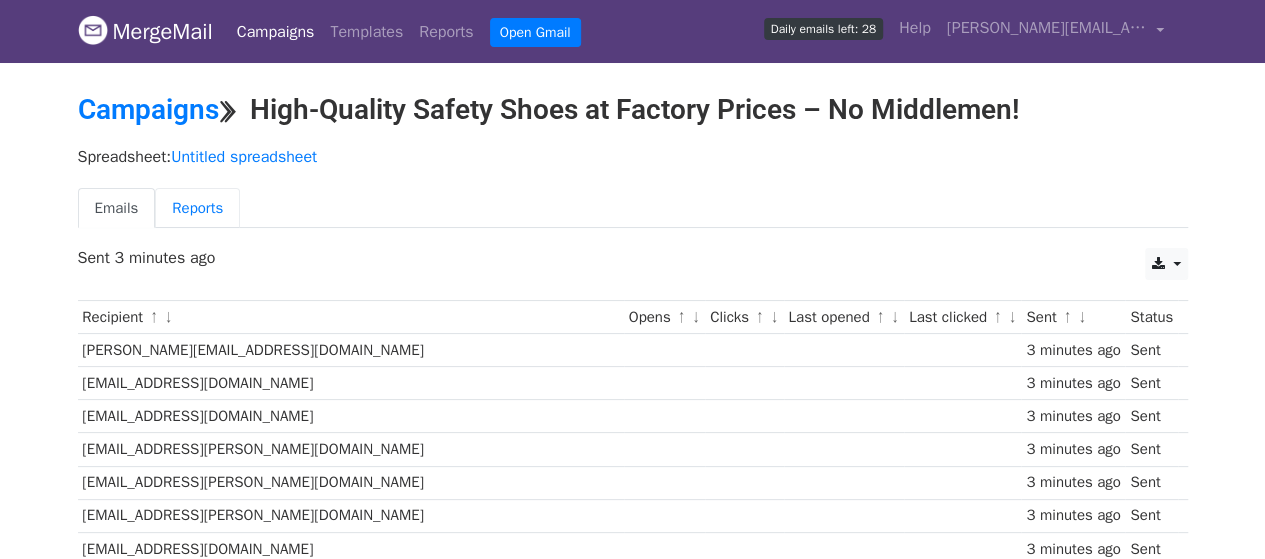 click on "Reports" at bounding box center [197, 208] 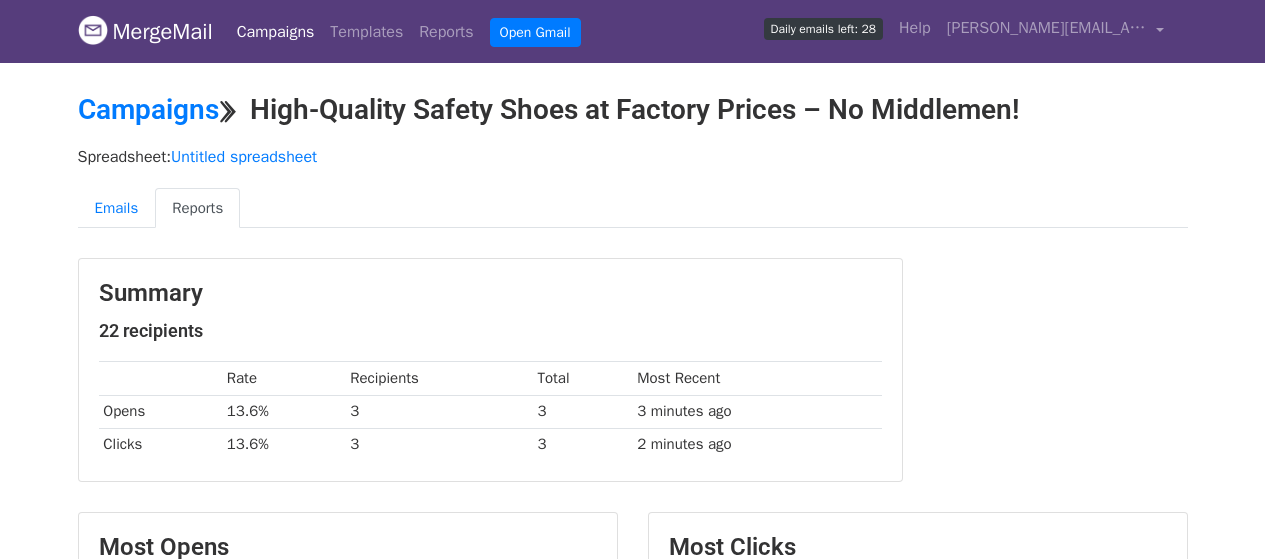 scroll, scrollTop: 0, scrollLeft: 0, axis: both 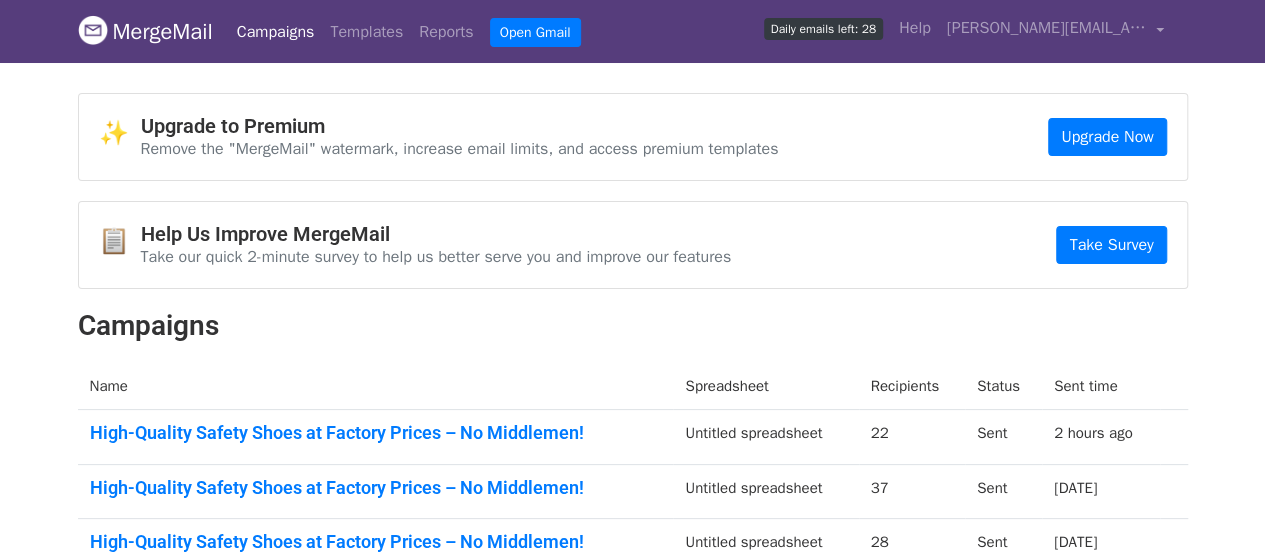 click on "Campaigns" at bounding box center (276, 32) 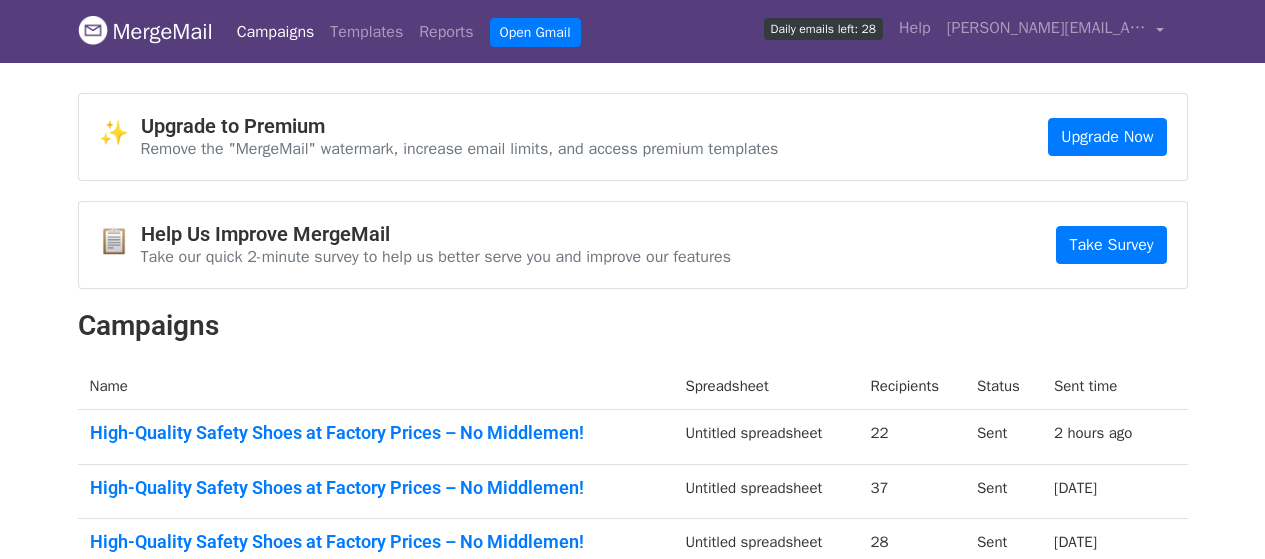 scroll, scrollTop: 0, scrollLeft: 0, axis: both 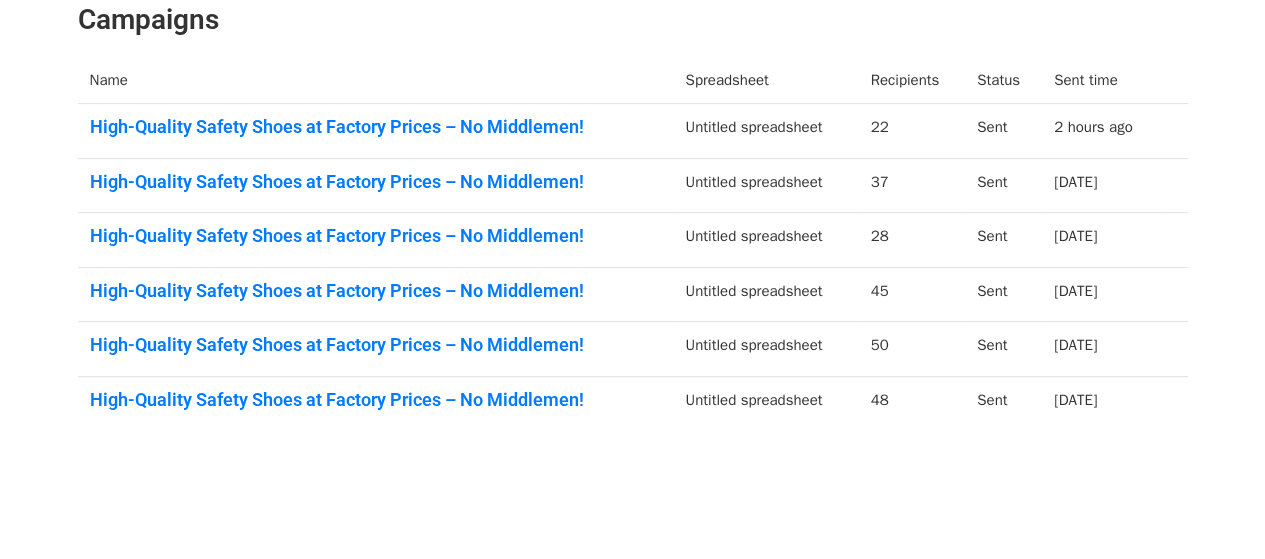 click on "MergeMail
Campaigns
Templates
Reports
Open Gmail
Daily emails left: 28
Help
[PERSON_NAME][EMAIL_ADDRESS][DOMAIN_NAME]
Account
Unsubscribes
Integrations
Notification Settings
Sign out
New Features
You're all caught up!
Scheduled Campaigns
Schedule your emails to be sent later.
Read more
Account Reports
View reports across all of your campaigns to find highly-engaged recipients and to see which templates and campaigns have the most clicks and opens.
Read more
View my reports
Template Editor
Create beautiful emails using our powerful template editor.
Read more
View my templates
✨
Upgrade to Premium
Remove the "MergeMail" watermark, increase email limits, and access premium templates
Upgrade Now
📋
Help Us Improve MergeMail
Take Survey
Campaigns
Name" at bounding box center (632, 110) 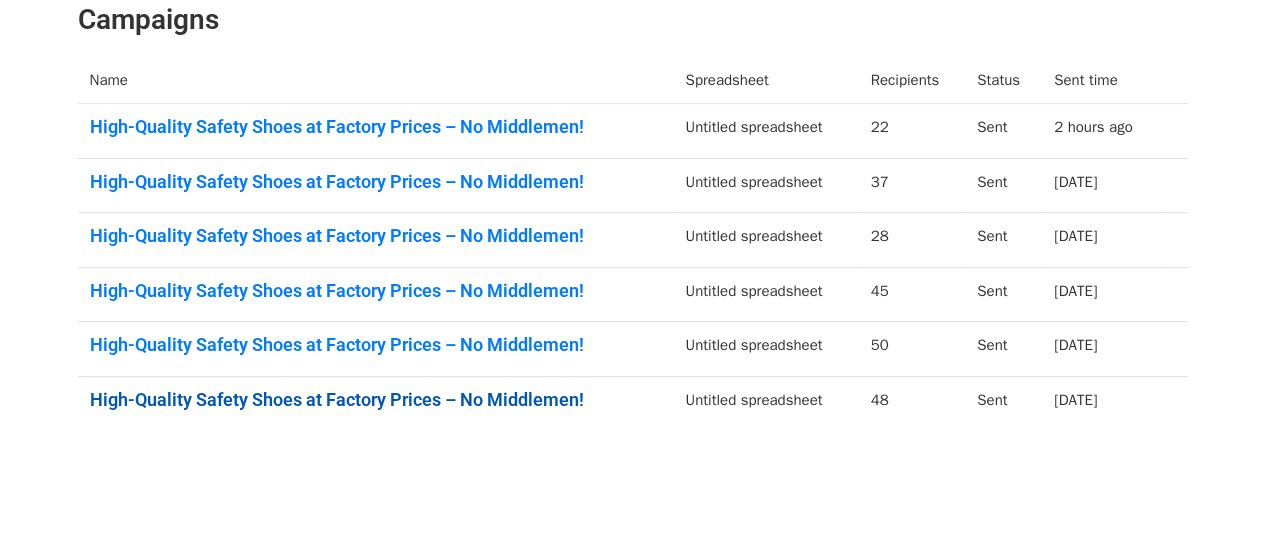 click on "High-Quality Safety Shoes at Factory Prices – No Middlemen!" at bounding box center (376, 400) 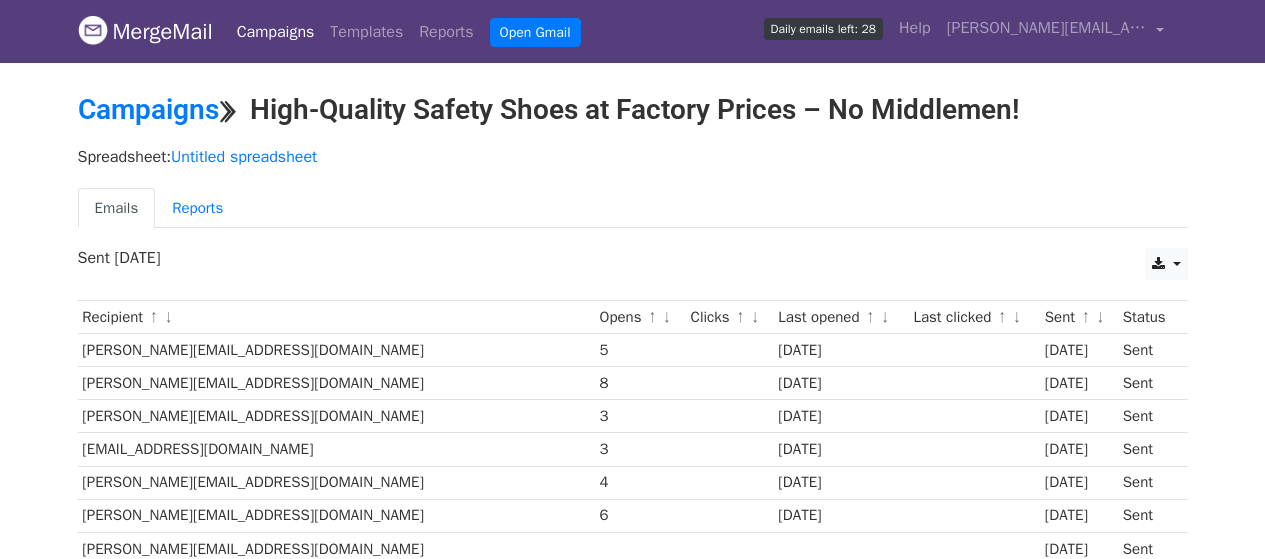 scroll, scrollTop: 0, scrollLeft: 0, axis: both 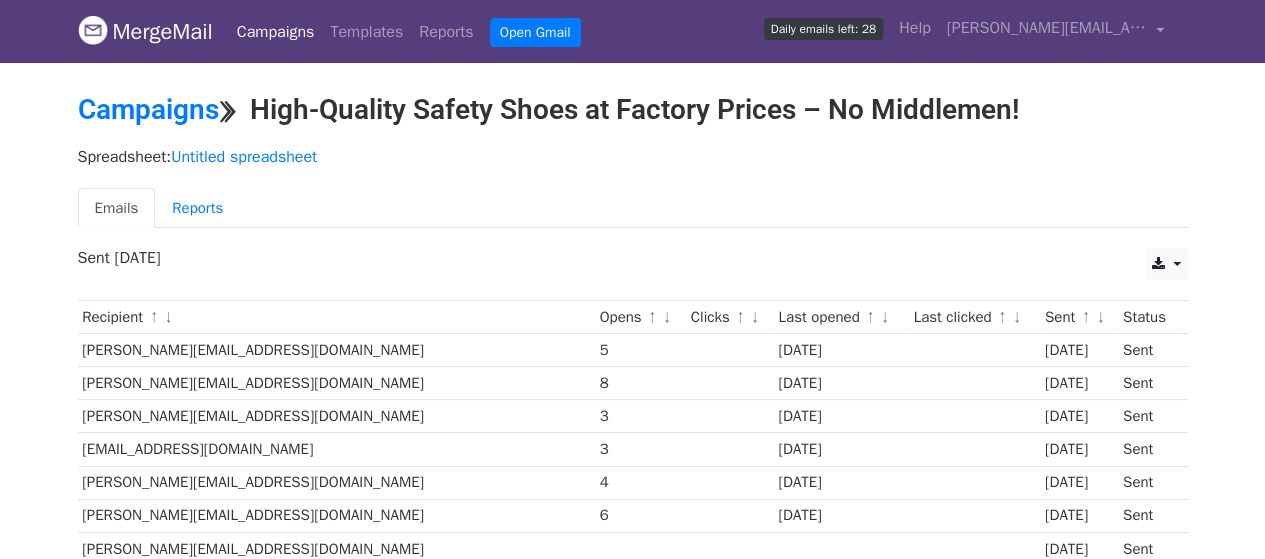 click on "mohammad@rndwafers.com" at bounding box center [336, 350] 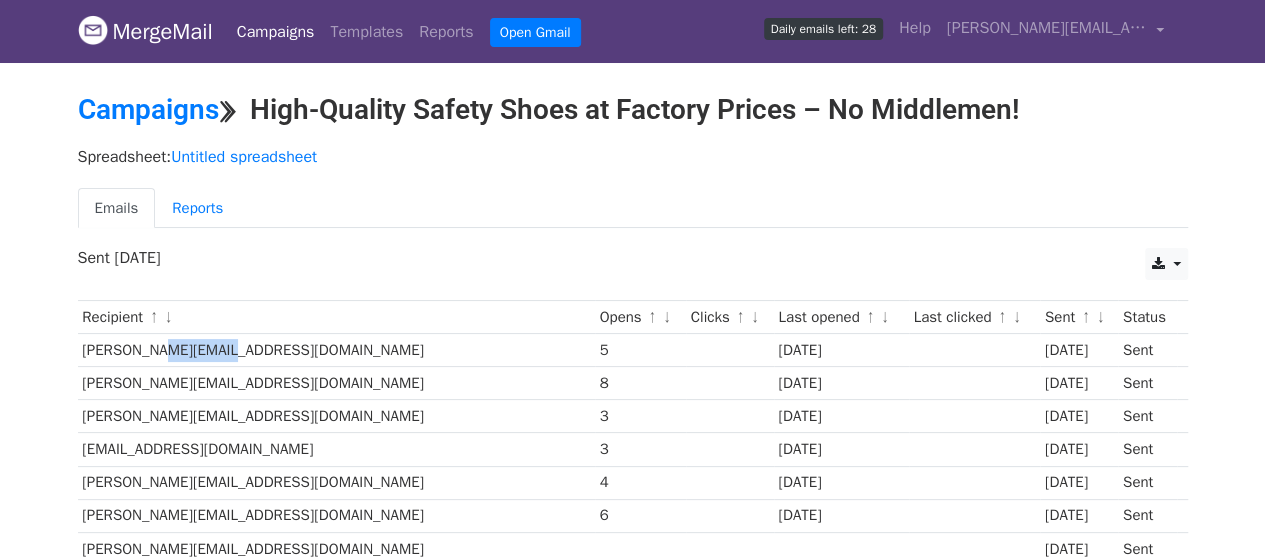 click on "mohammad@rndwafers.com" at bounding box center (336, 350) 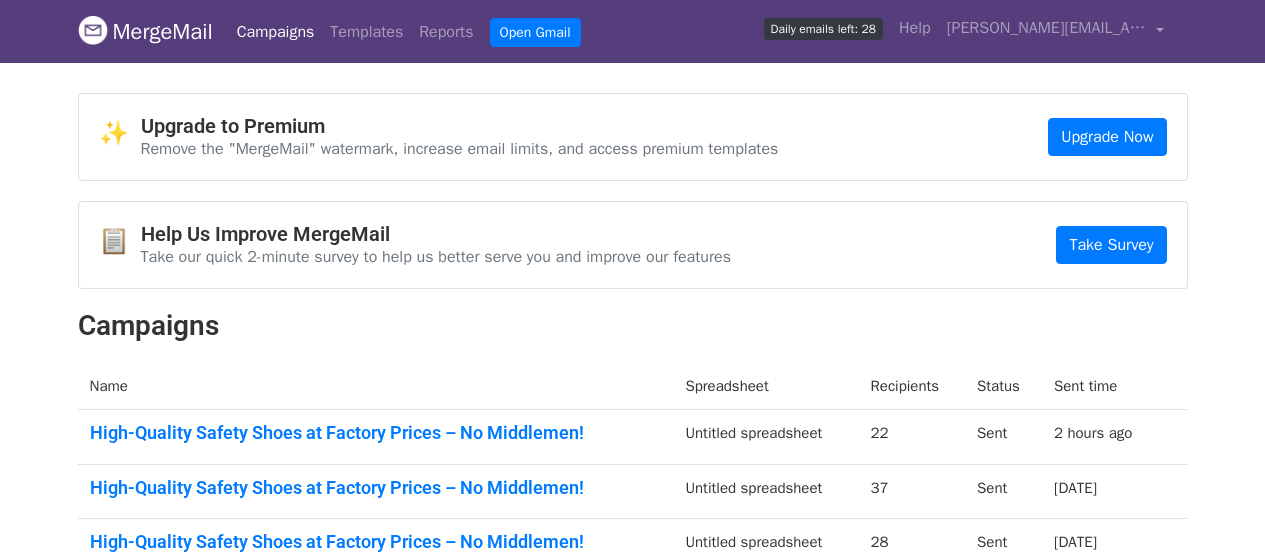 scroll, scrollTop: 306, scrollLeft: 0, axis: vertical 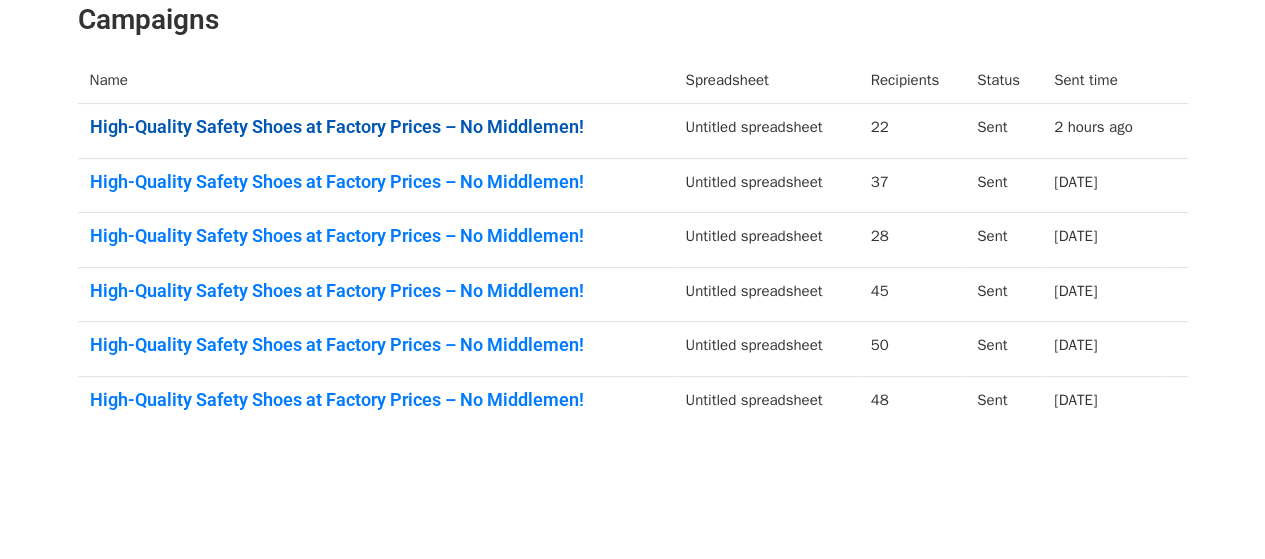 click on "High-Quality Safety Shoes at Factory Prices – No Middlemen!" at bounding box center (376, 127) 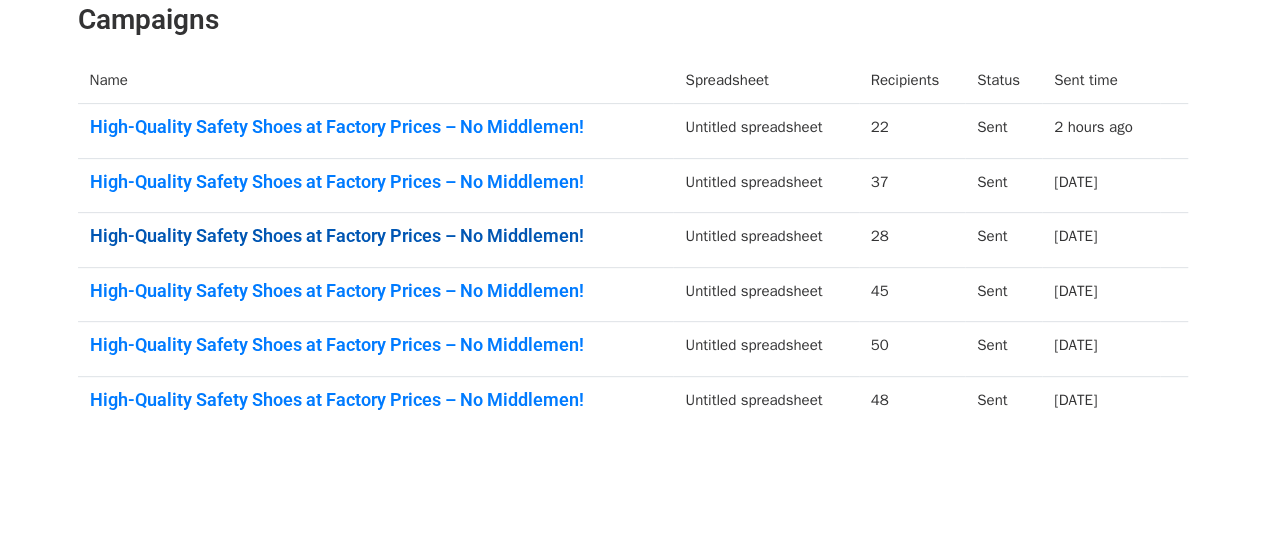 click on "High-Quality Safety Shoes at Factory Prices – No Middlemen!" at bounding box center [376, 236] 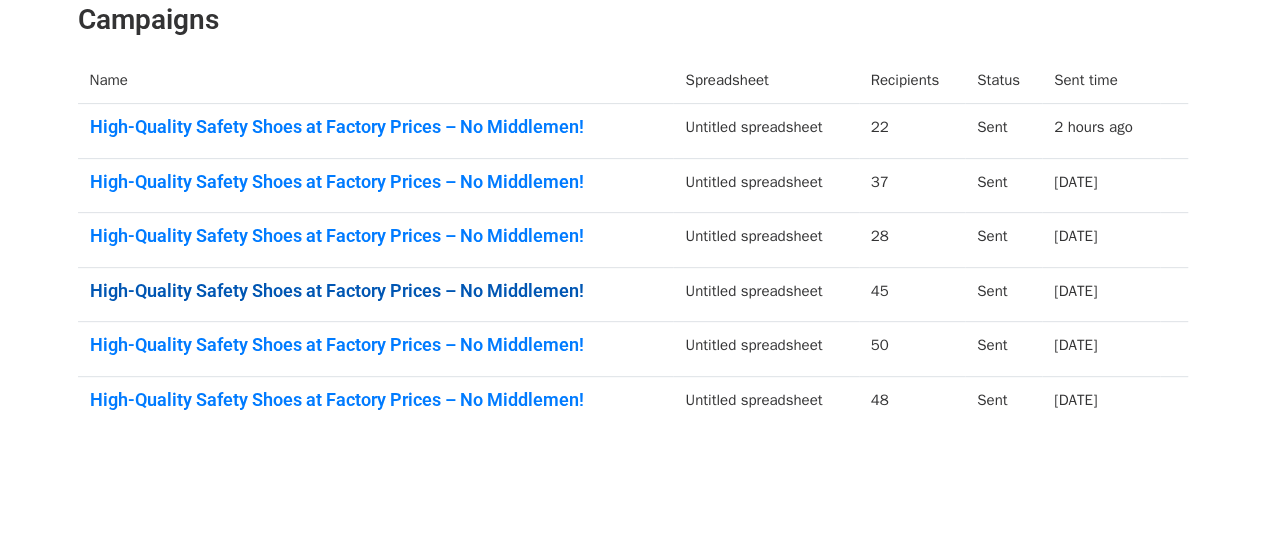 click on "High-Quality Safety Shoes at Factory Prices – No Middlemen!" at bounding box center (376, 291) 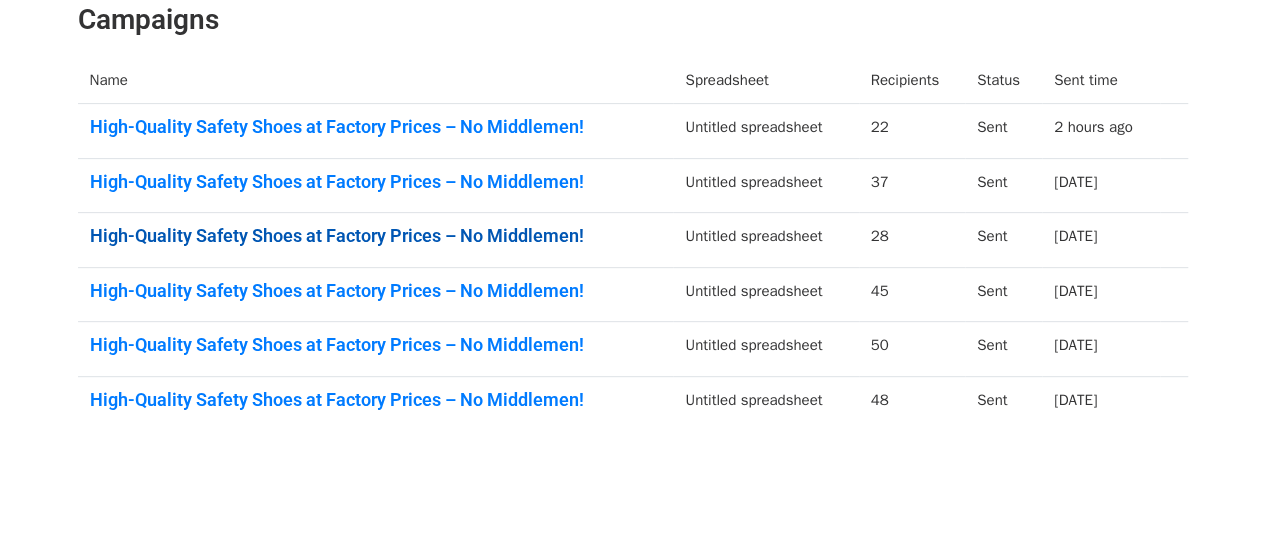click on "High-Quality Safety Shoes at Factory Prices – No Middlemen!" at bounding box center [376, 236] 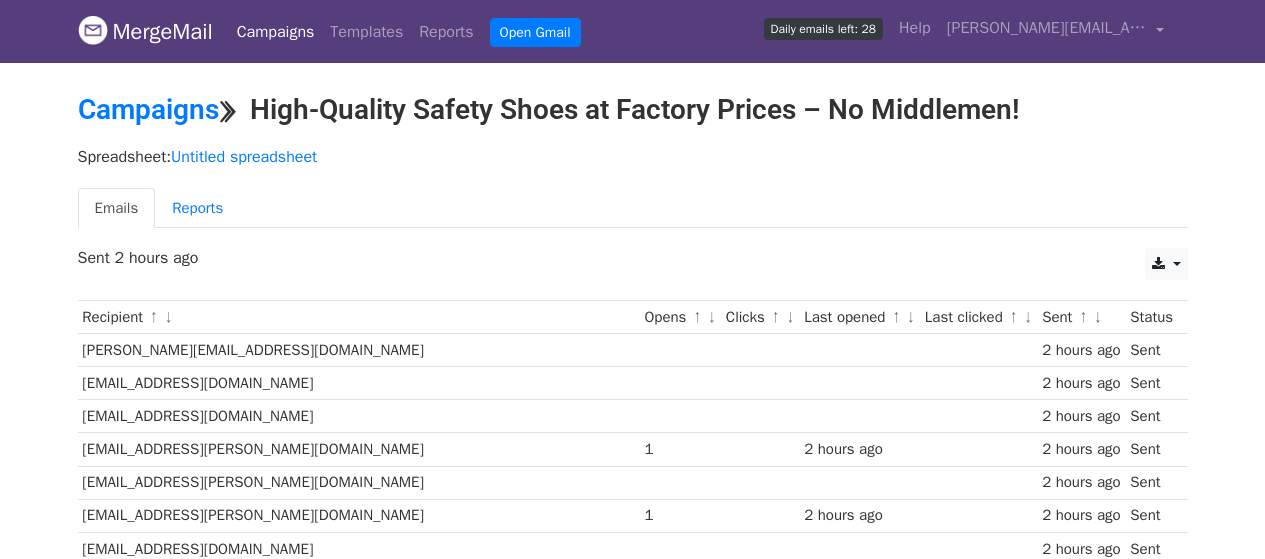 scroll, scrollTop: 0, scrollLeft: 0, axis: both 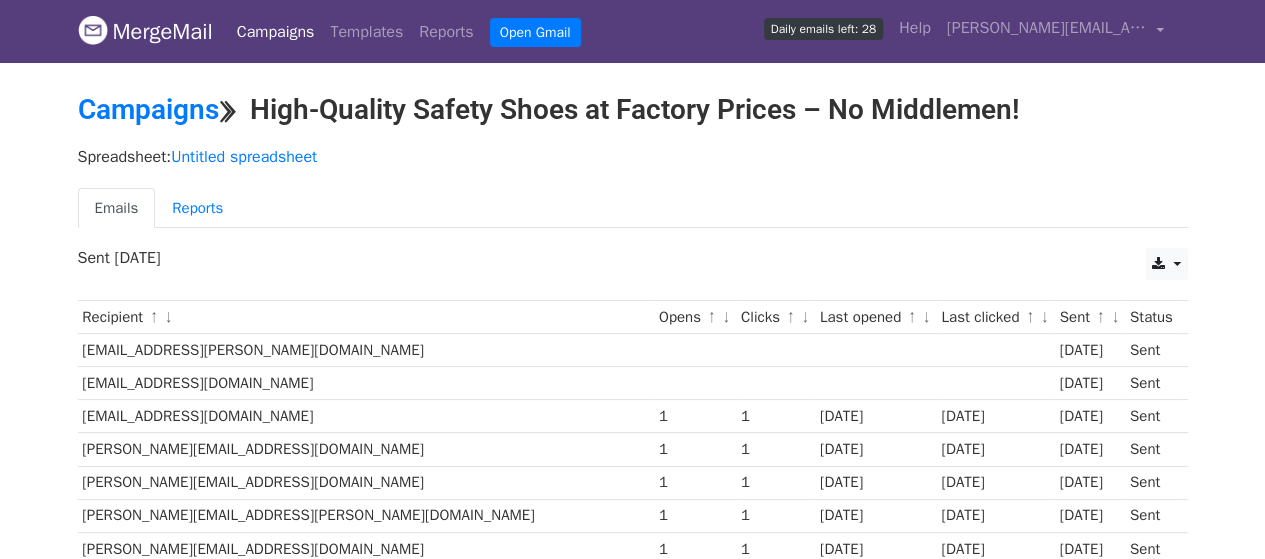 click on "[EMAIL_ADDRESS][PERSON_NAME][DOMAIN_NAME]" at bounding box center [366, 350] 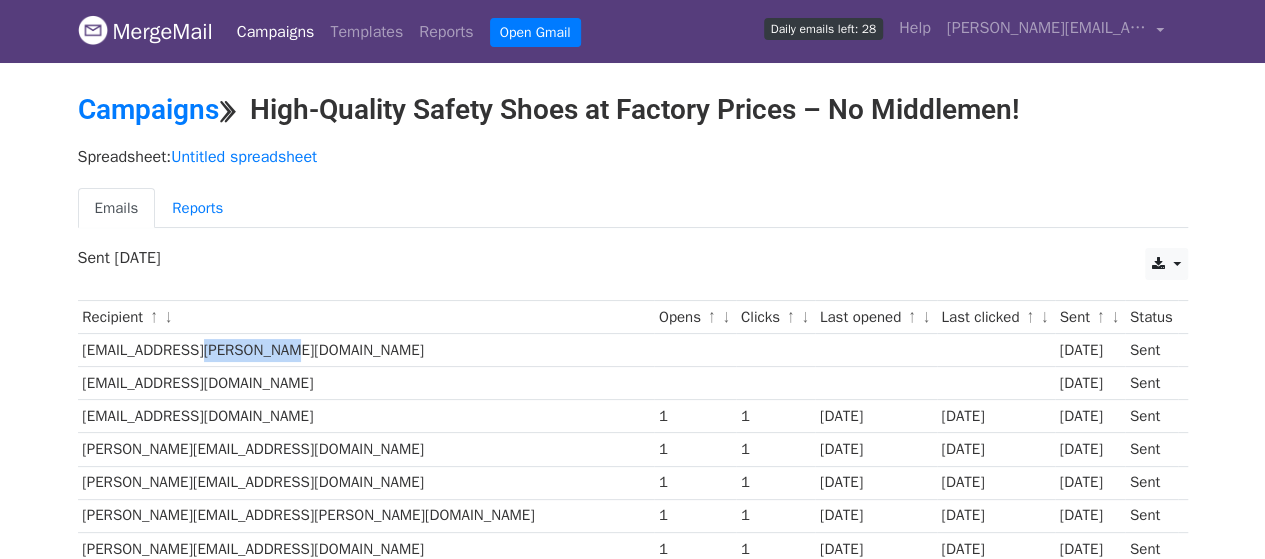 click on "[EMAIL_ADDRESS][PERSON_NAME][DOMAIN_NAME]" at bounding box center (366, 350) 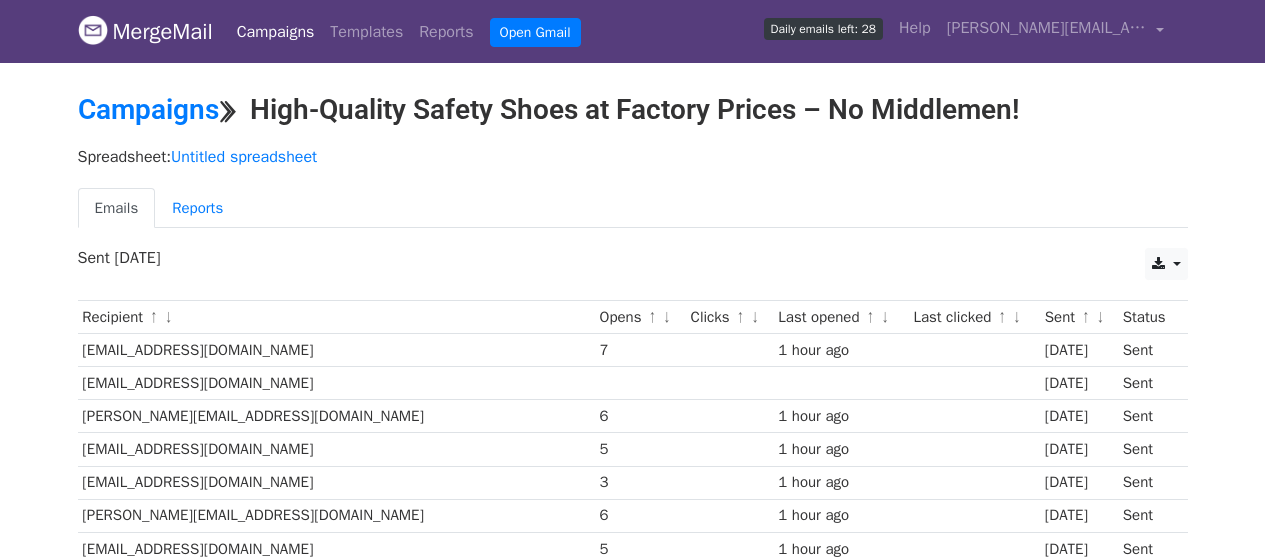 scroll, scrollTop: 0, scrollLeft: 0, axis: both 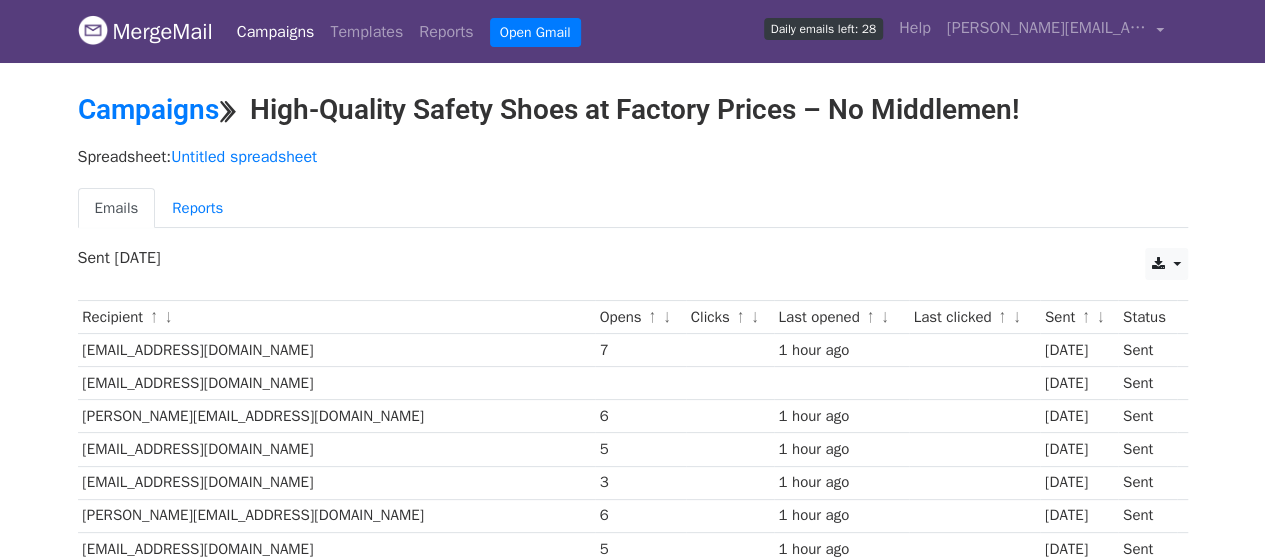click on "[EMAIL_ADDRESS][DOMAIN_NAME]" at bounding box center (336, 350) 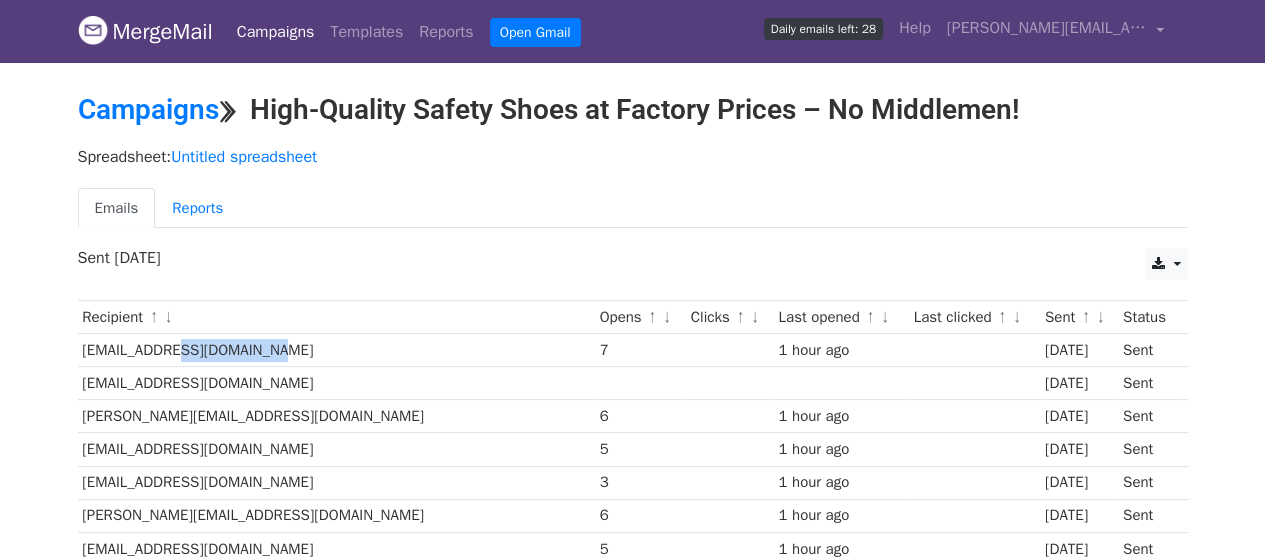 click on "jmadhubala@dhunipolymers.com" at bounding box center (336, 350) 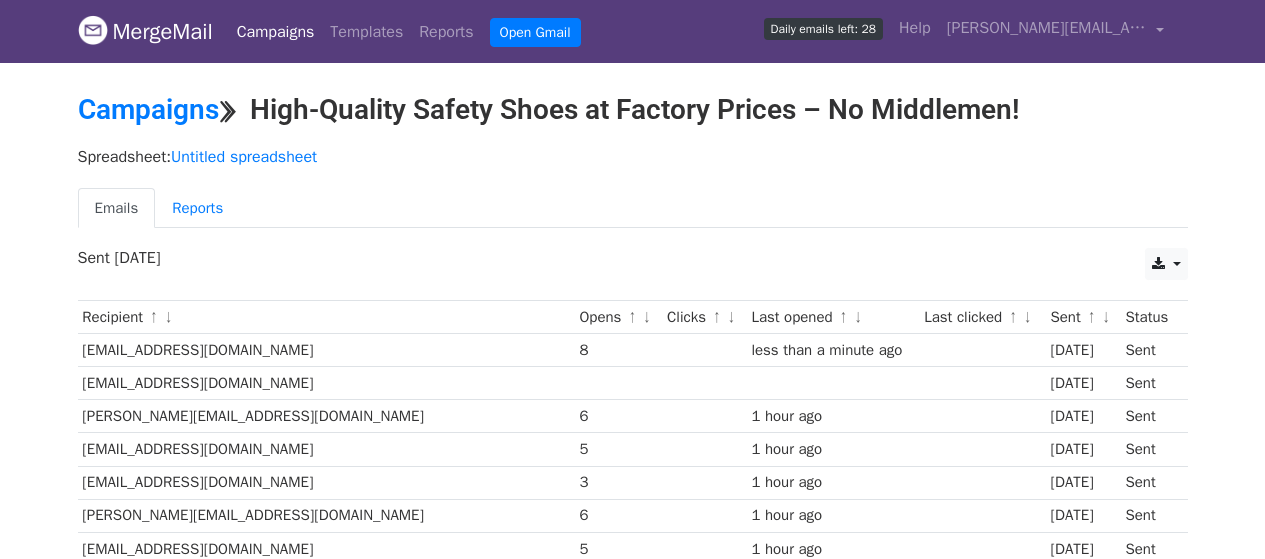 scroll, scrollTop: 0, scrollLeft: 0, axis: both 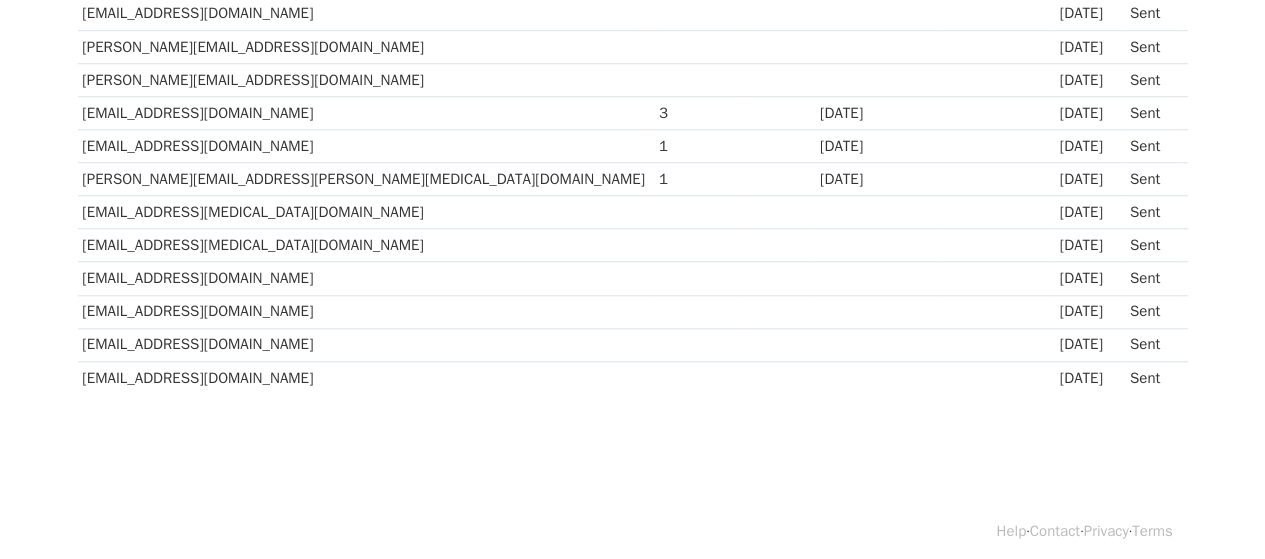 click on "sandeep@virupaksha.com" at bounding box center [366, 377] 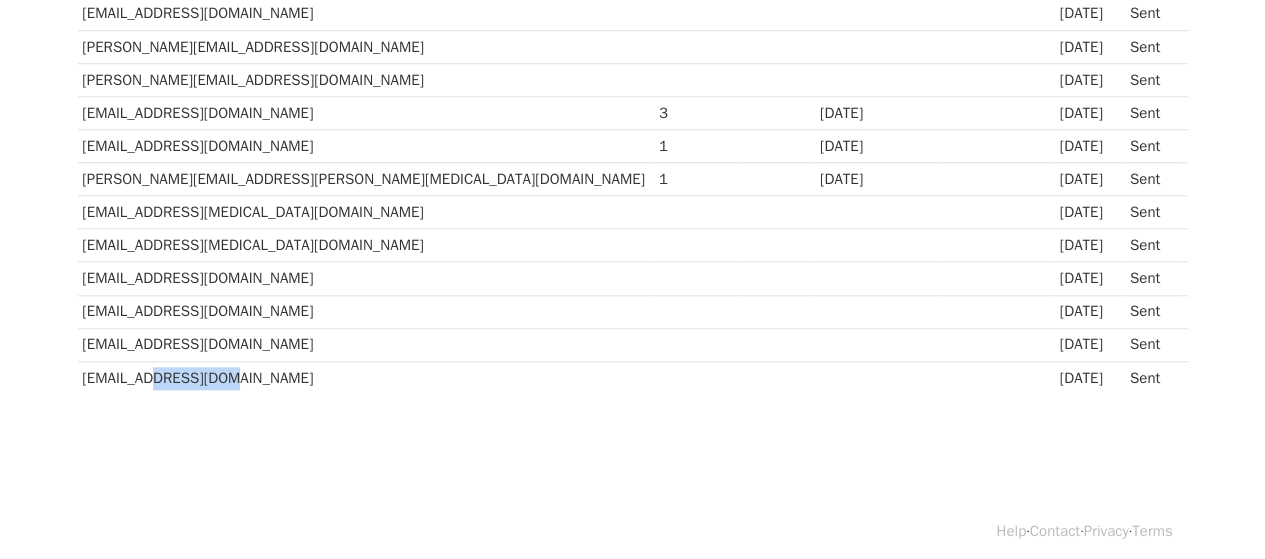 click on "sandeep@virupaksha.com" at bounding box center (366, 377) 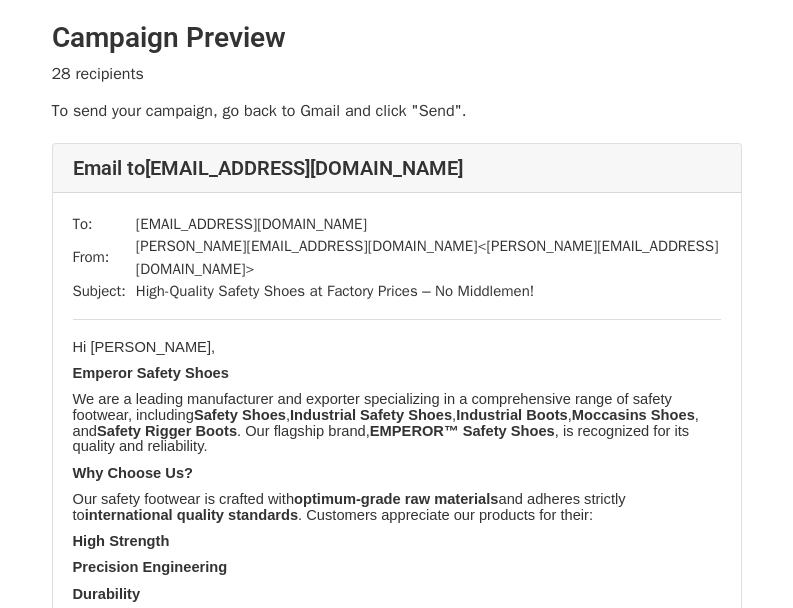 scroll, scrollTop: 0, scrollLeft: 0, axis: both 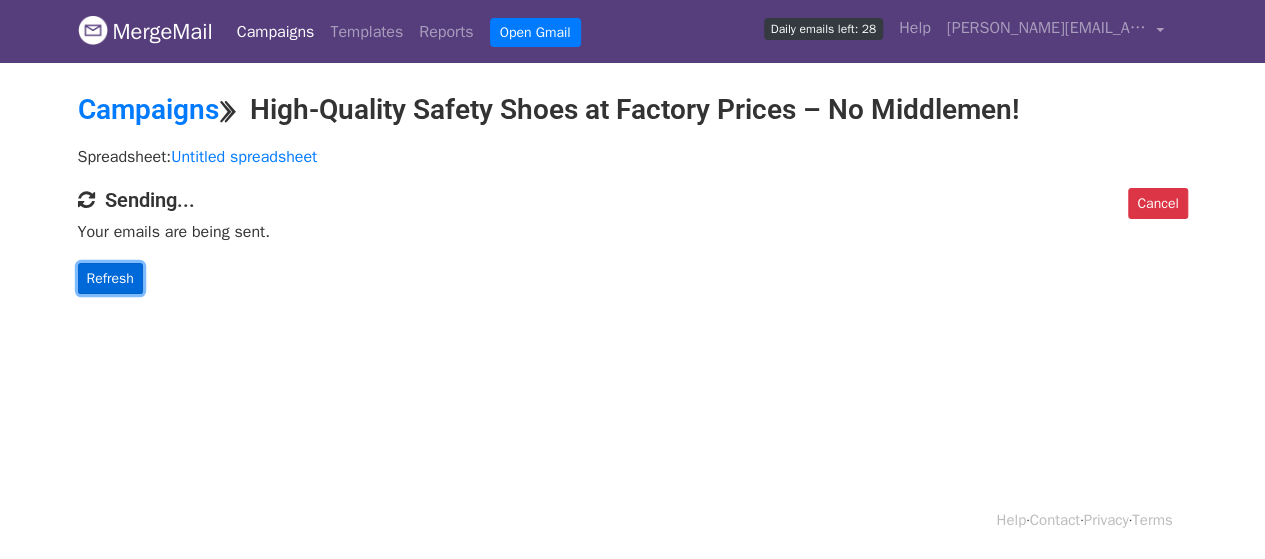 click on "Refresh" at bounding box center (110, 278) 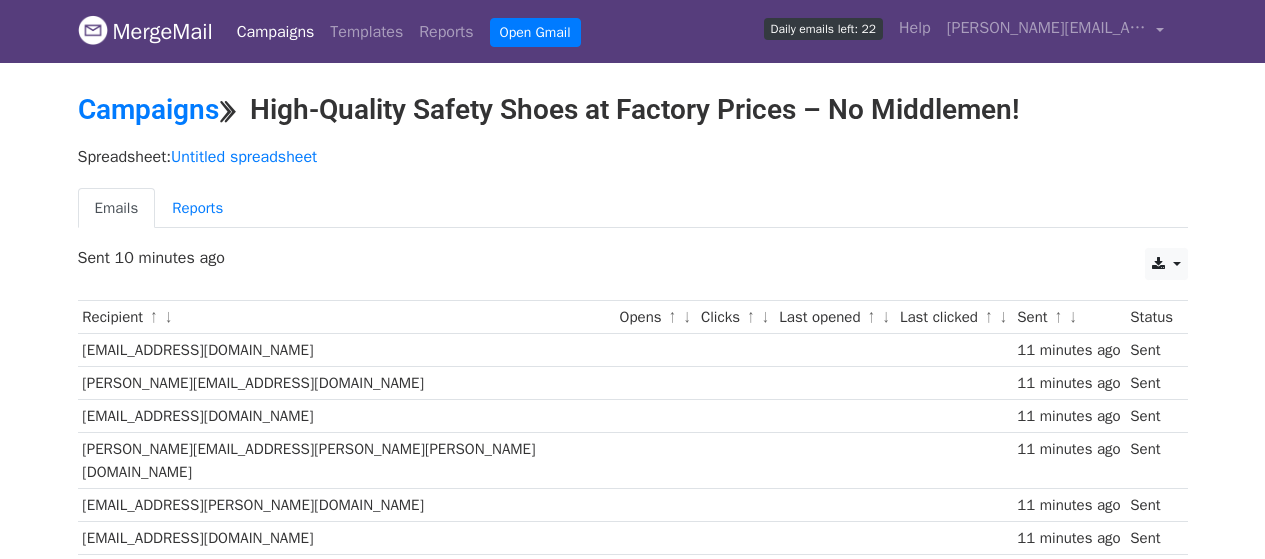 scroll, scrollTop: 0, scrollLeft: 0, axis: both 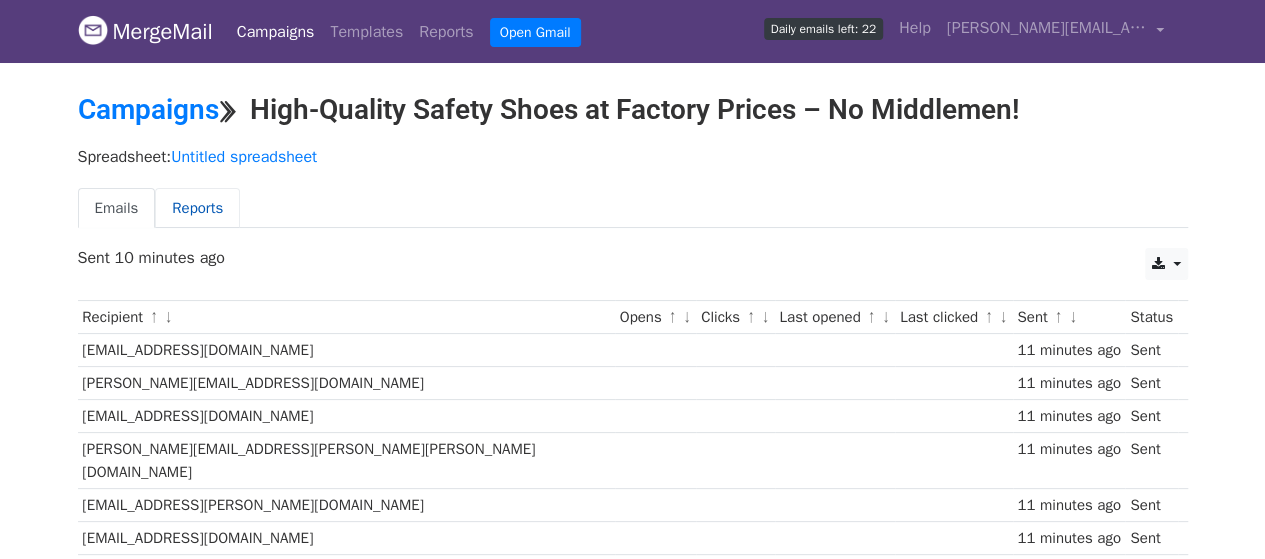 click on "Reports" at bounding box center [197, 208] 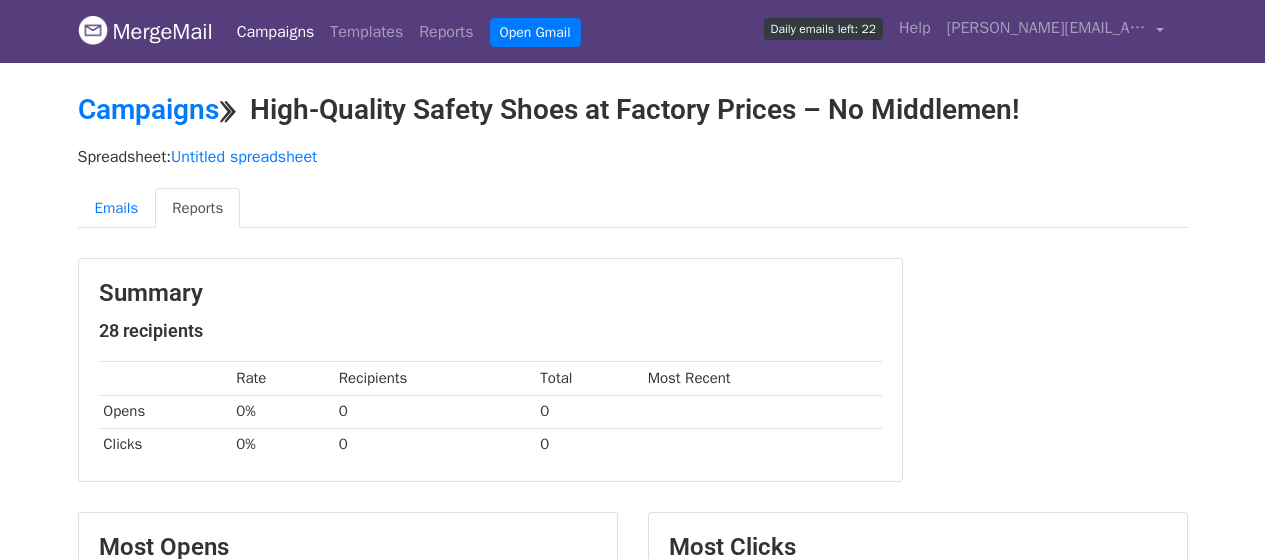 scroll, scrollTop: 0, scrollLeft: 0, axis: both 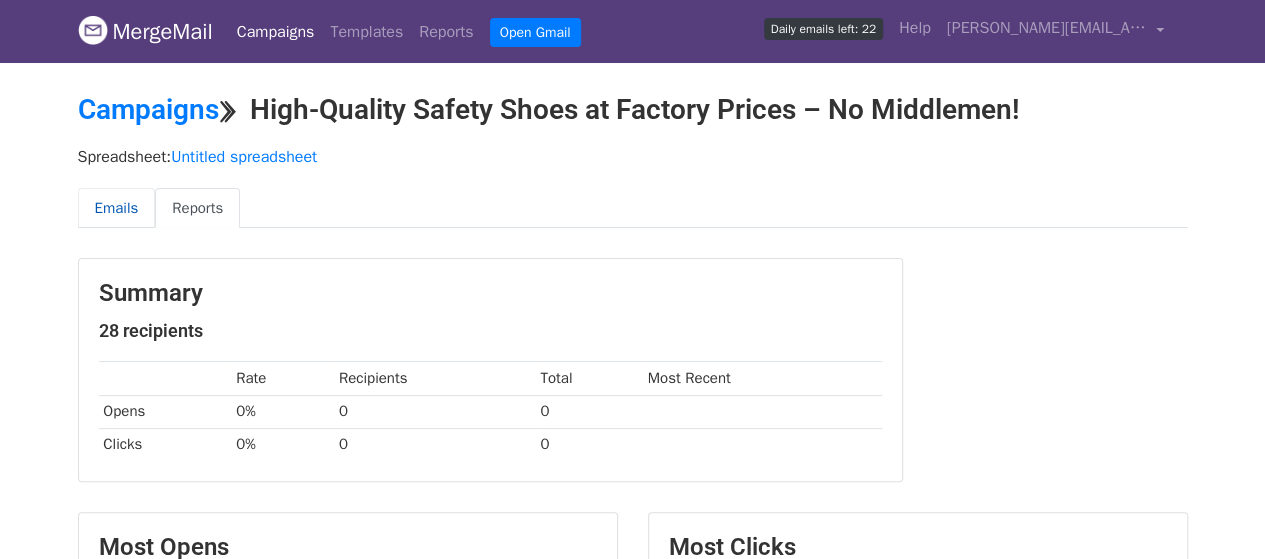 click on "Emails" at bounding box center (117, 208) 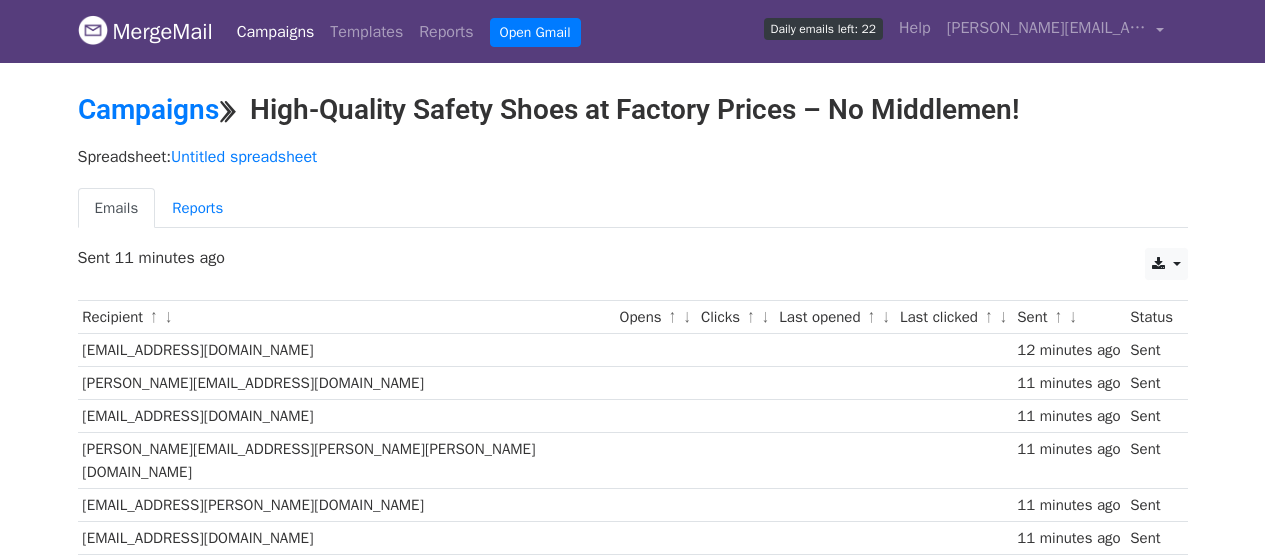 scroll, scrollTop: 0, scrollLeft: 0, axis: both 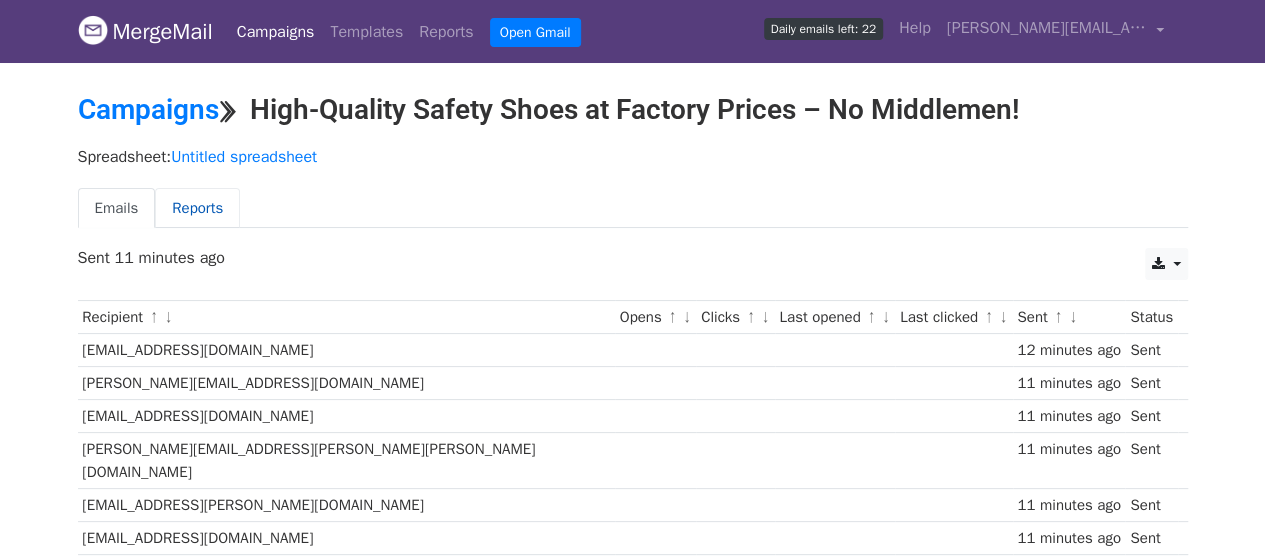 click on "Reports" at bounding box center [197, 208] 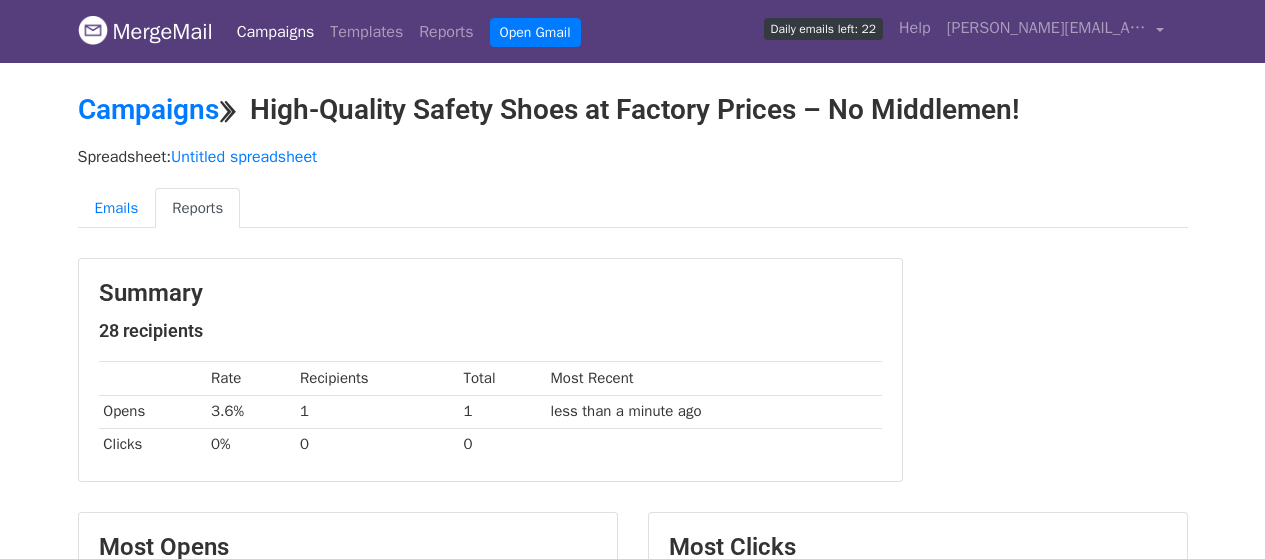 scroll, scrollTop: 64, scrollLeft: 0, axis: vertical 